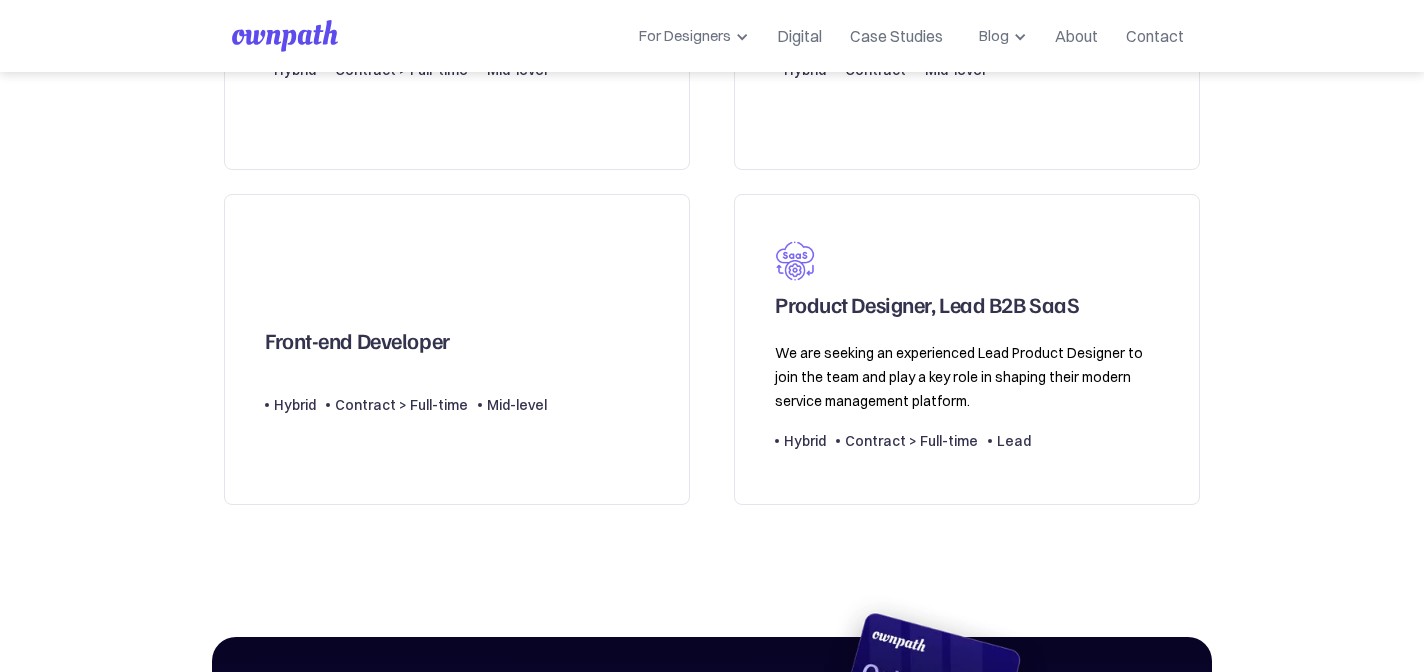 scroll, scrollTop: 719, scrollLeft: 0, axis: vertical 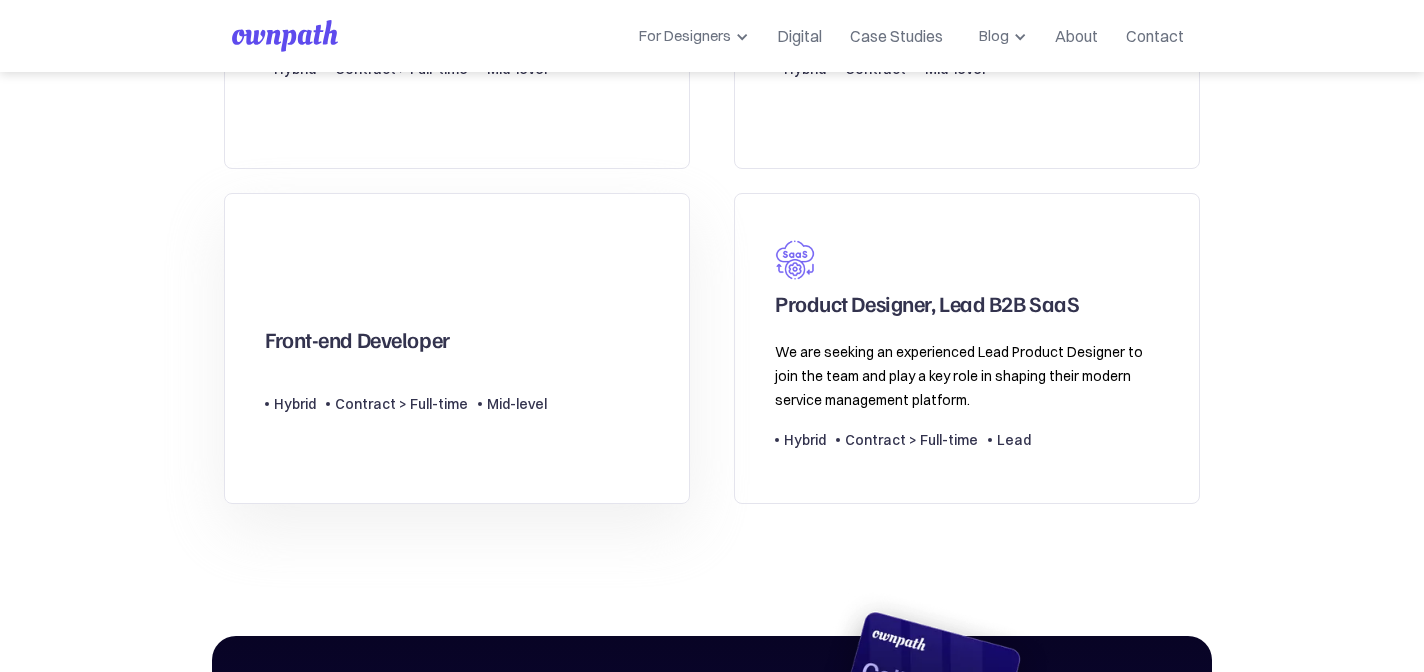 click on "Front-end Developer" at bounding box center [357, 344] 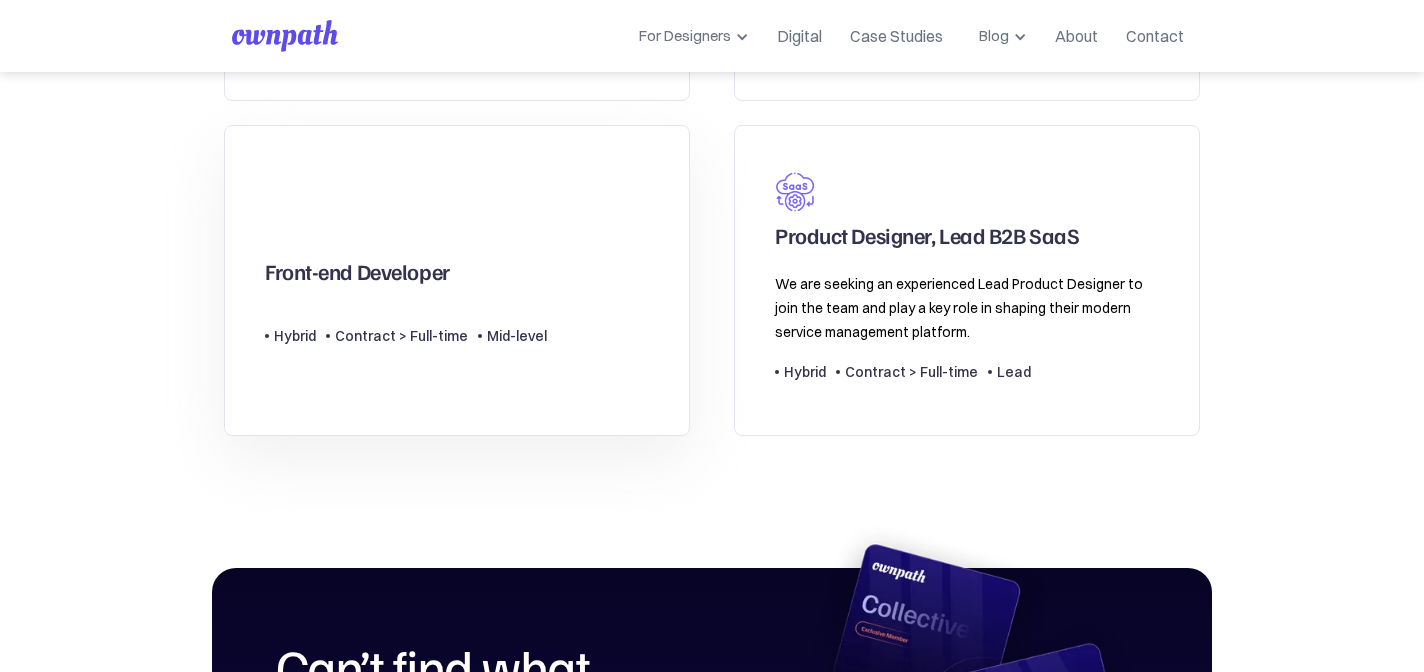 scroll, scrollTop: 748, scrollLeft: 0, axis: vertical 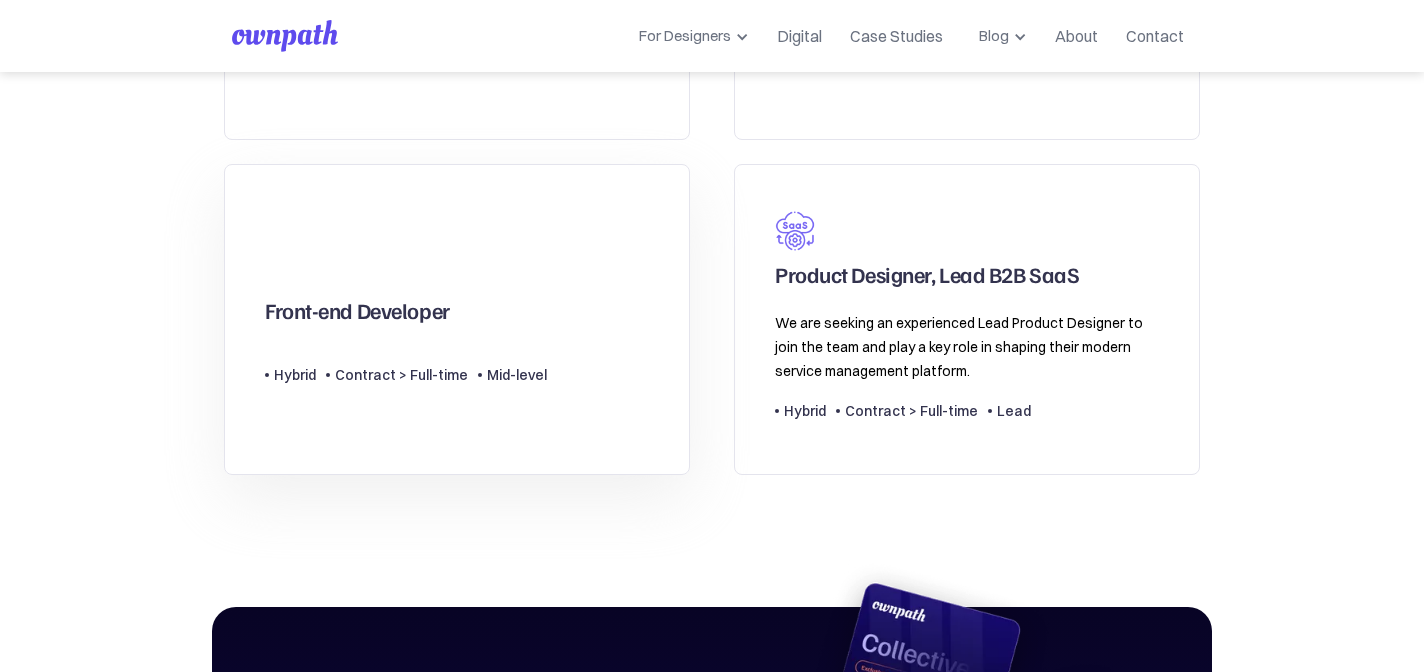 click on "Front-end Developer" at bounding box center [357, 315] 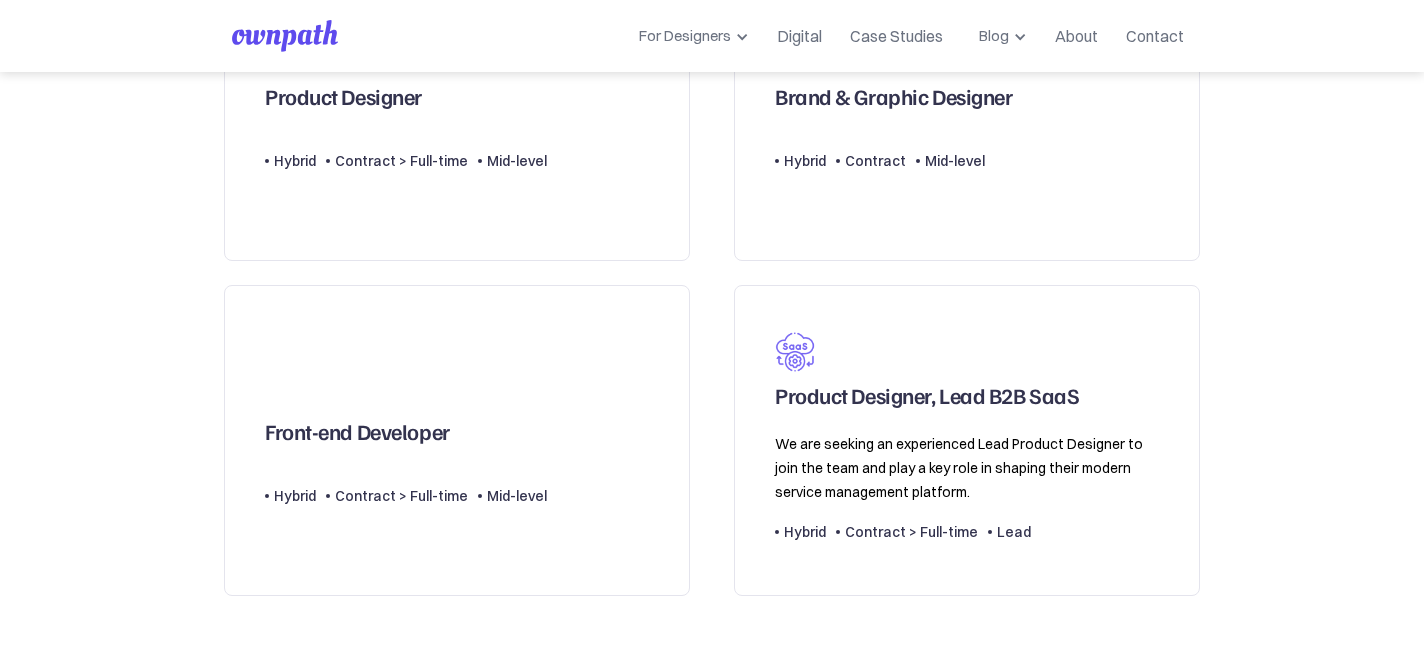 scroll, scrollTop: 618, scrollLeft: 0, axis: vertical 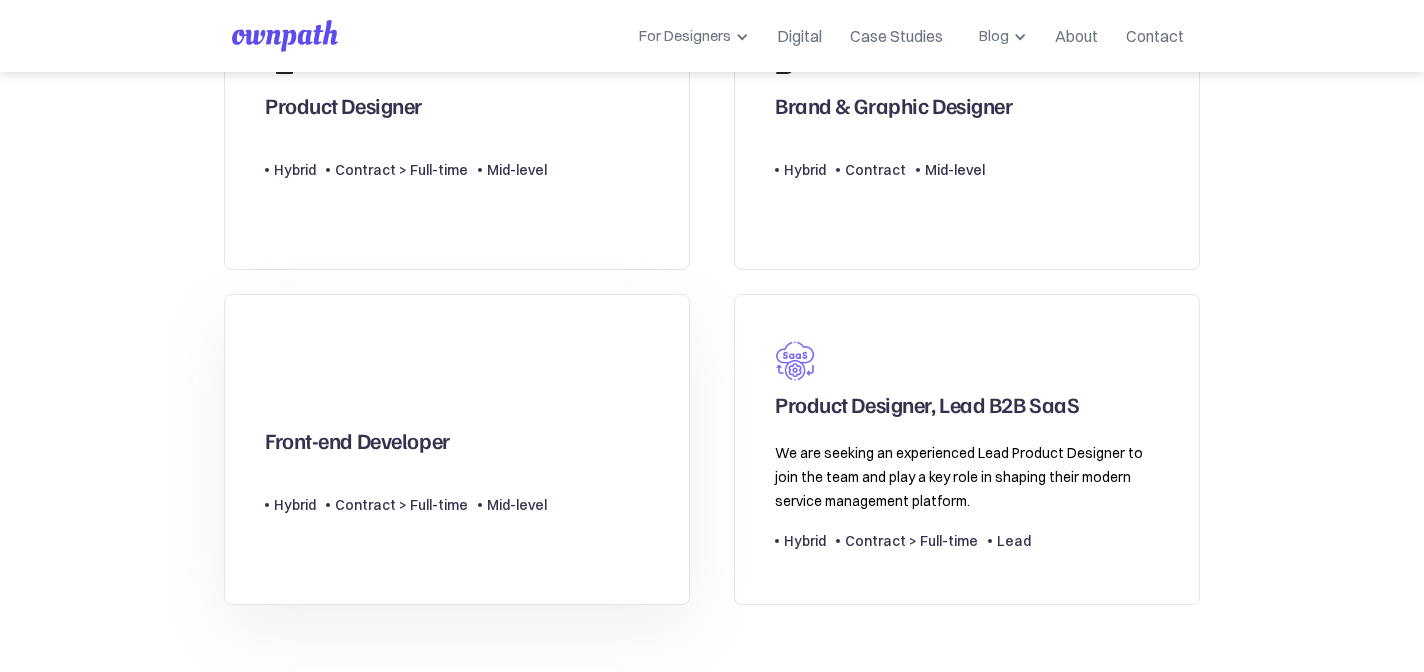 click on "Front-end Developer" at bounding box center [357, 445] 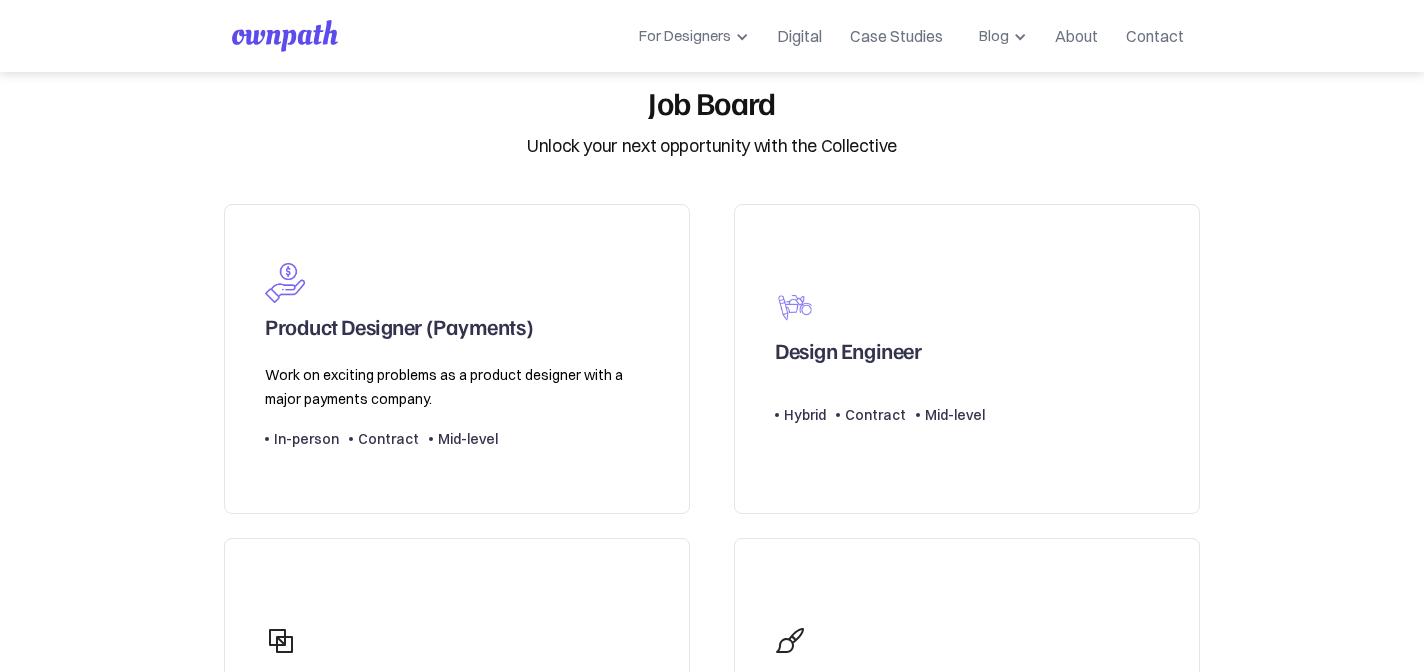 scroll, scrollTop: 46, scrollLeft: 0, axis: vertical 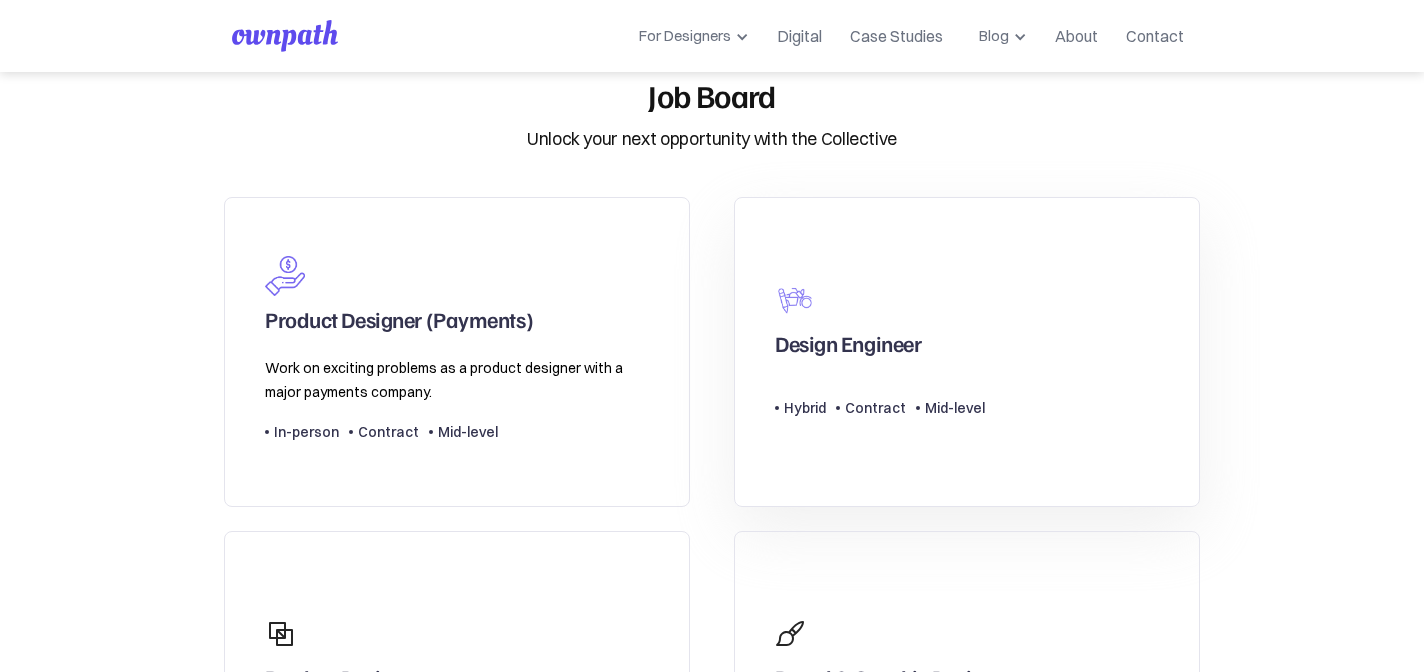 click on "Design Engineer" at bounding box center (880, 318) 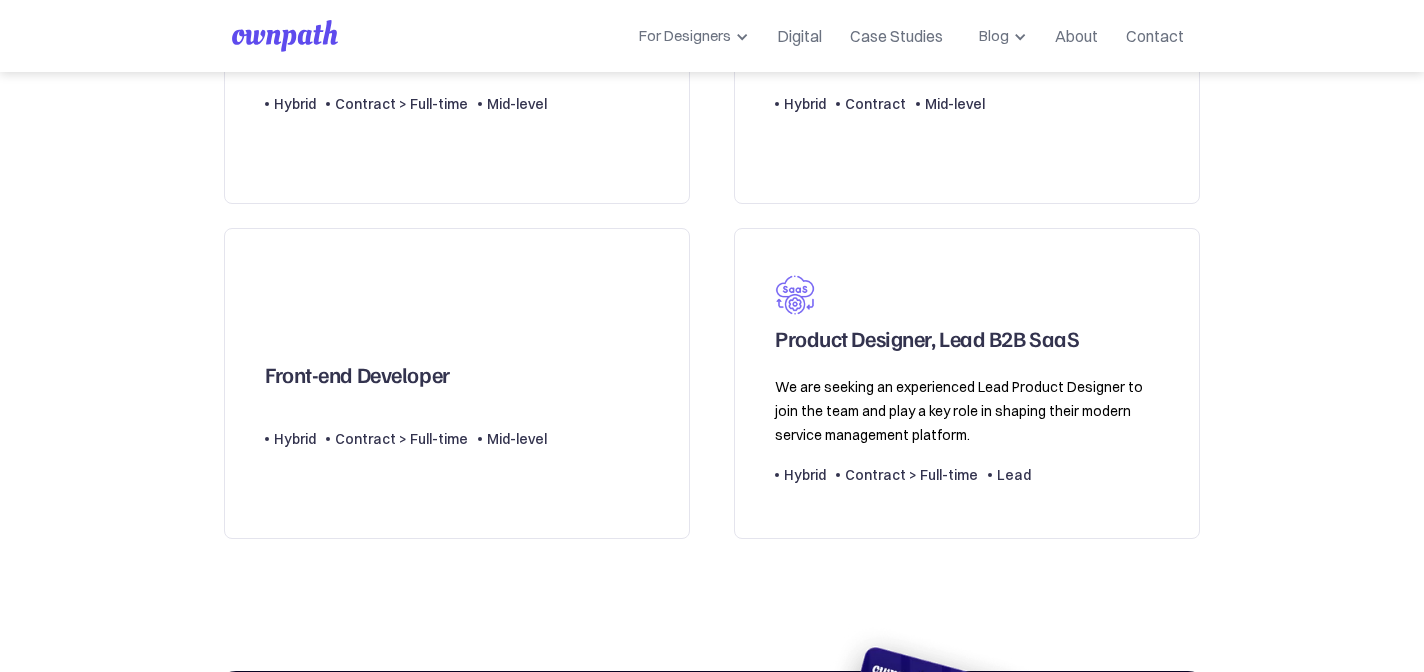 scroll, scrollTop: 680, scrollLeft: 0, axis: vertical 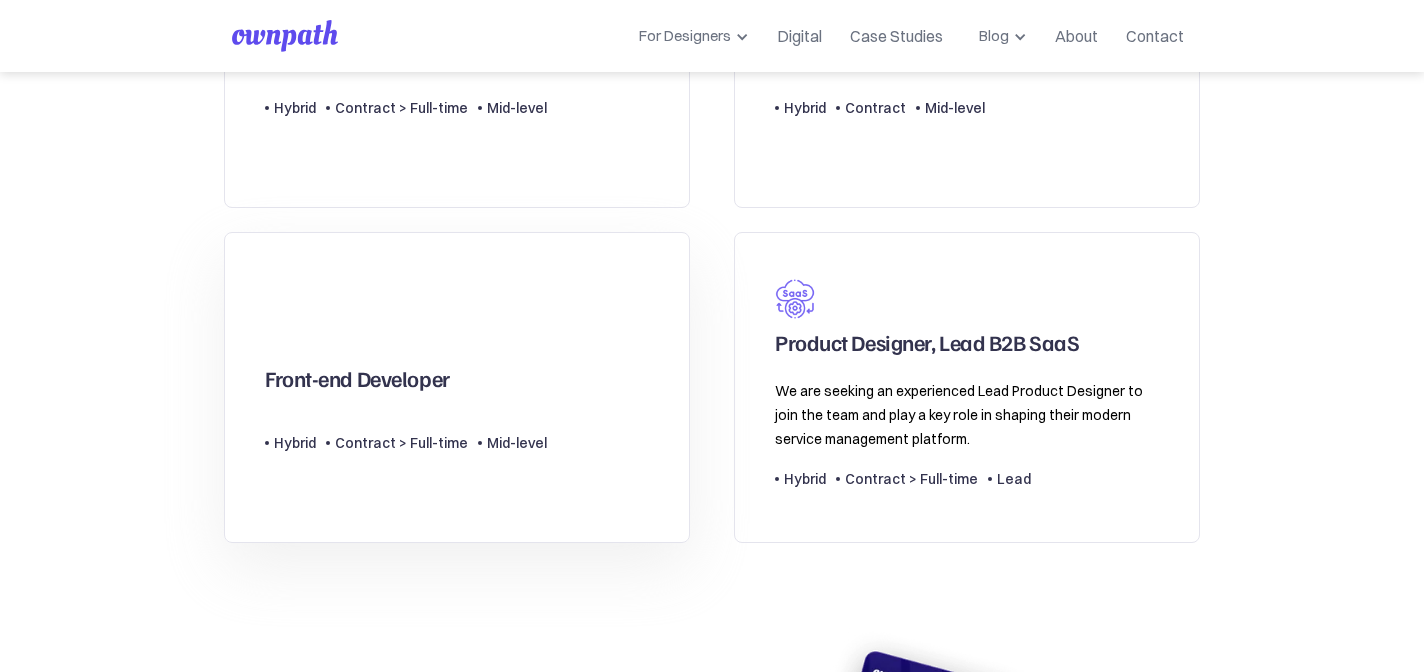 click on "Front-end Developer" at bounding box center [357, 383] 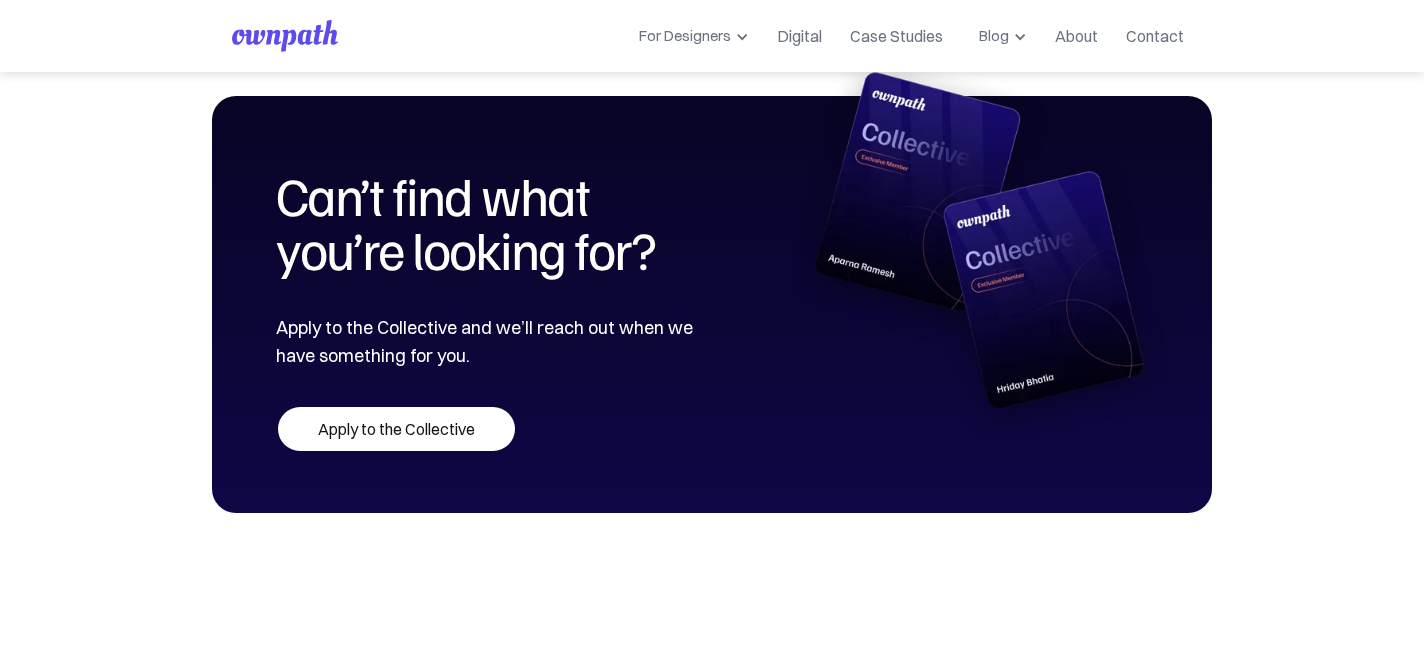 scroll, scrollTop: 1480, scrollLeft: 0, axis: vertical 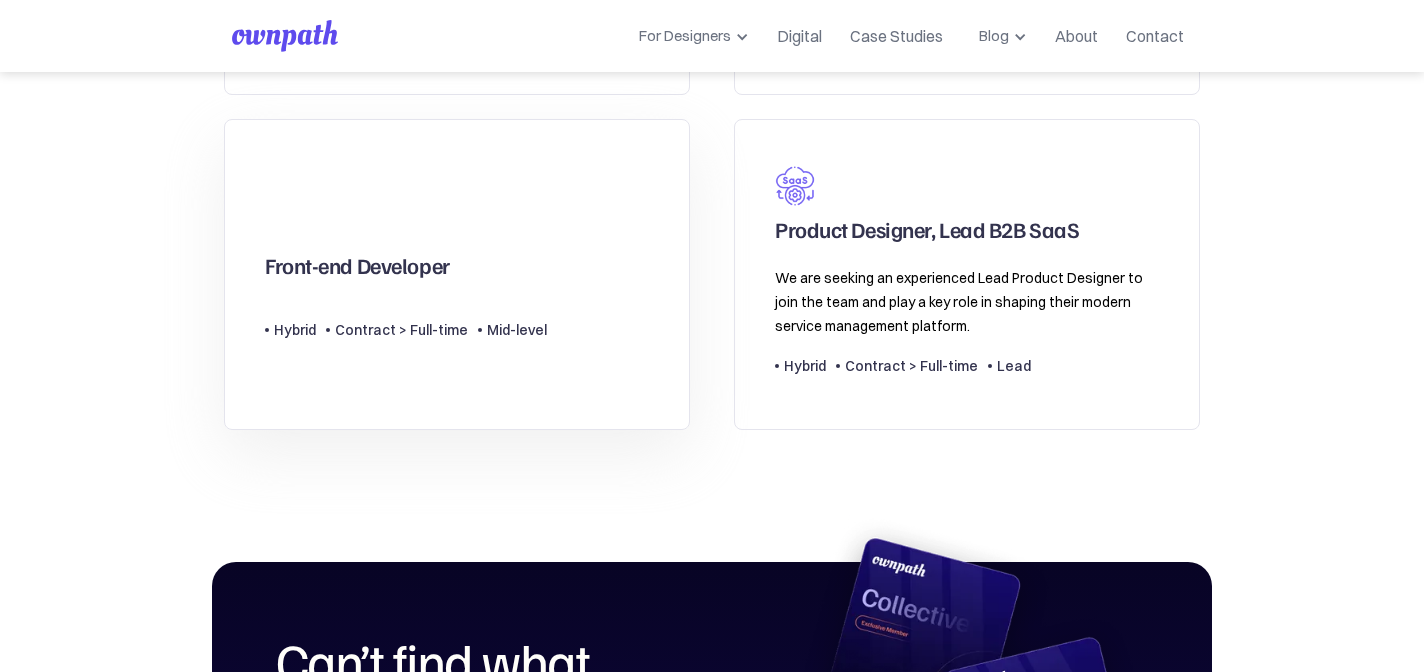 click on "Front-end Developer" at bounding box center [357, 270] 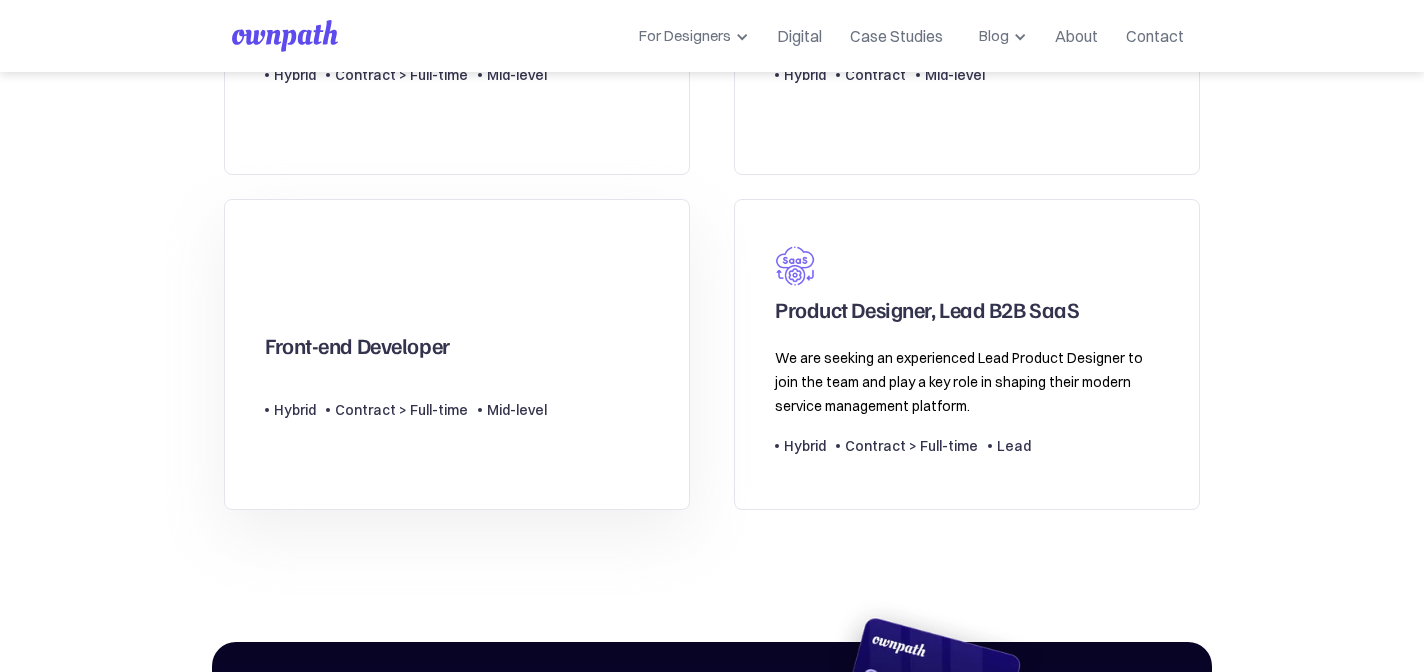 scroll, scrollTop: 672, scrollLeft: 0, axis: vertical 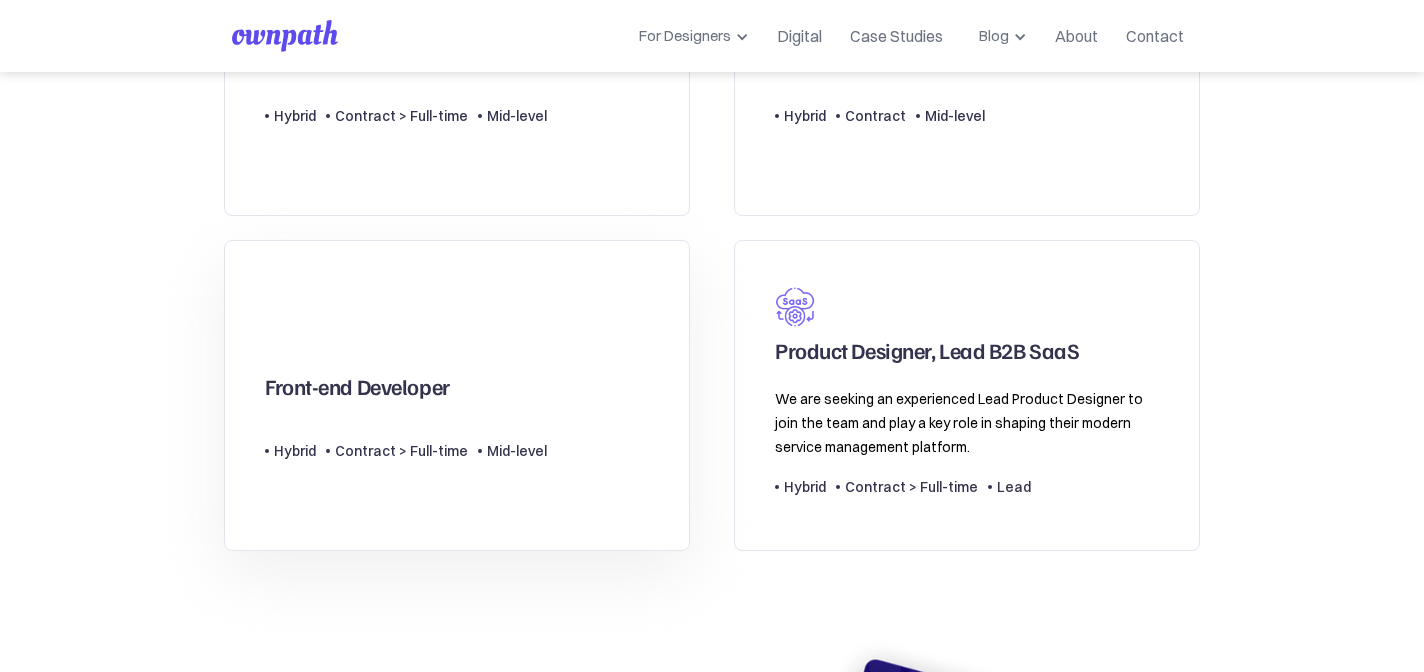 click on "Front-end Developer Type Level Hybrid Contract > Full-time Mid-level" at bounding box center (457, 395) 